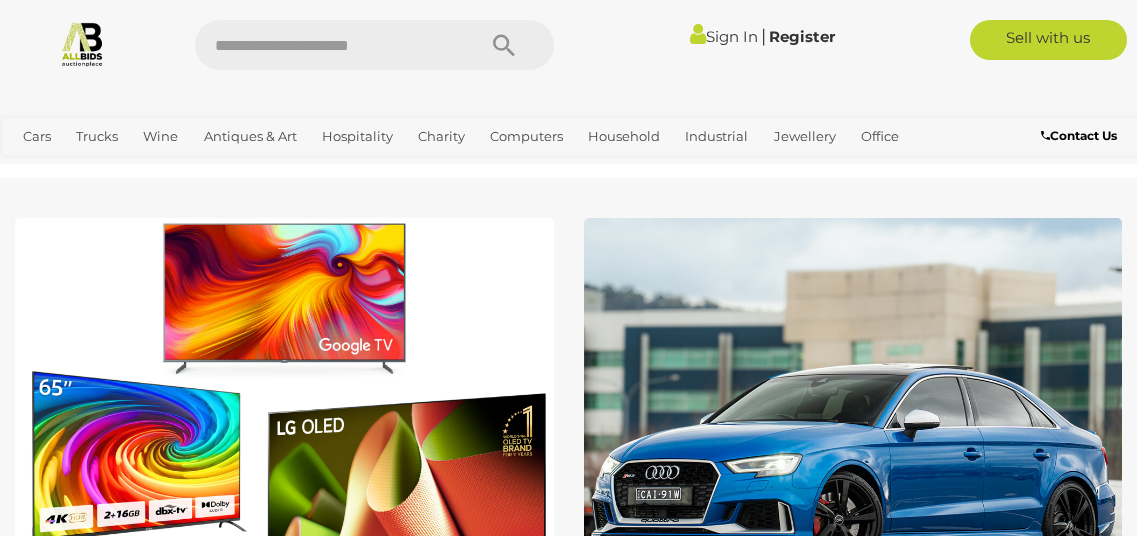 scroll, scrollTop: 0, scrollLeft: 0, axis: both 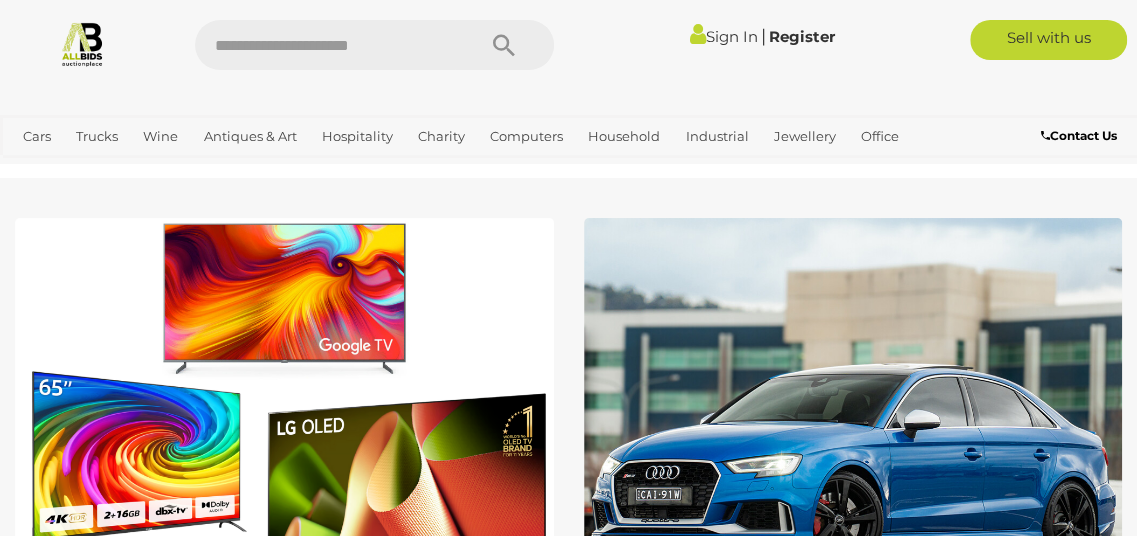 click at bounding box center (325, 45) 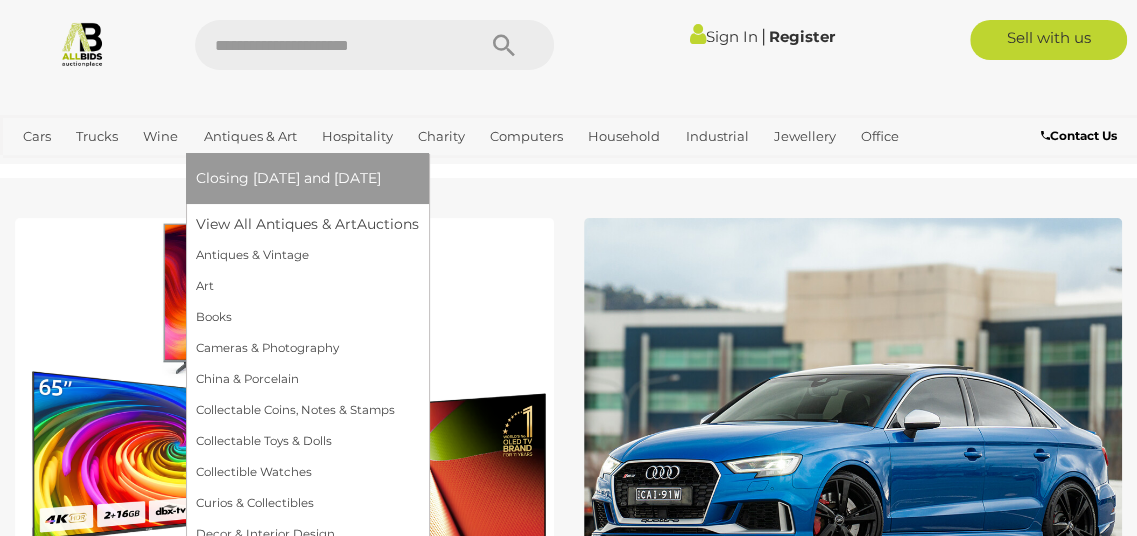 click on "Antiques & Art" at bounding box center (250, 136) 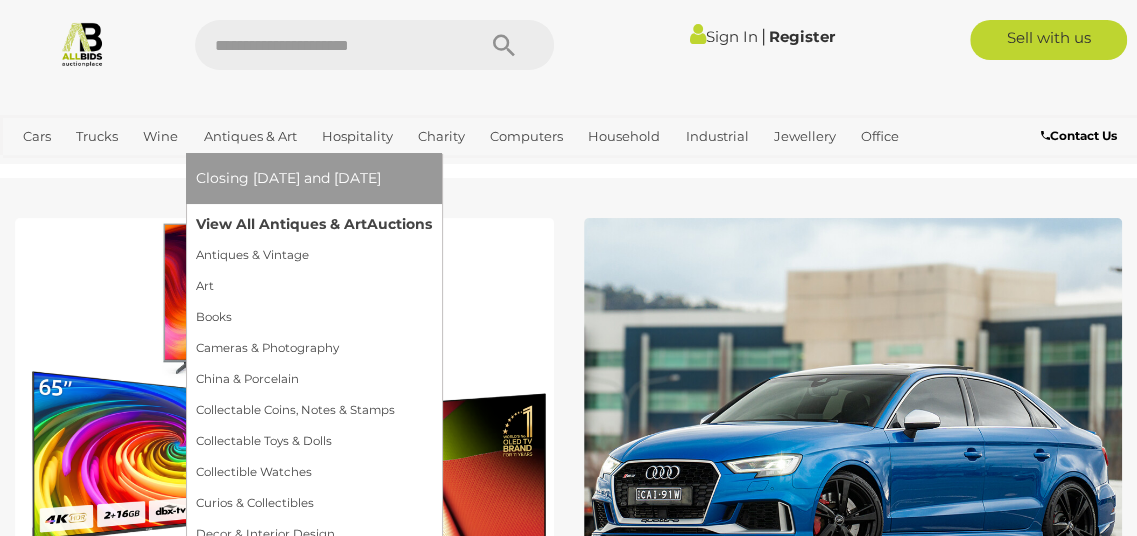 click on "Auctions" at bounding box center [399, 224] 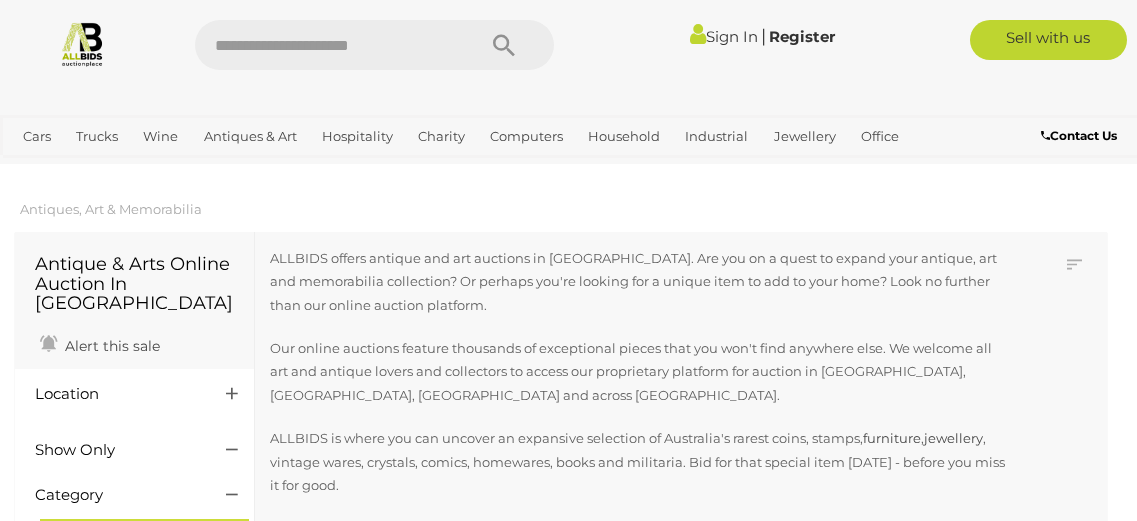 scroll, scrollTop: 0, scrollLeft: 0, axis: both 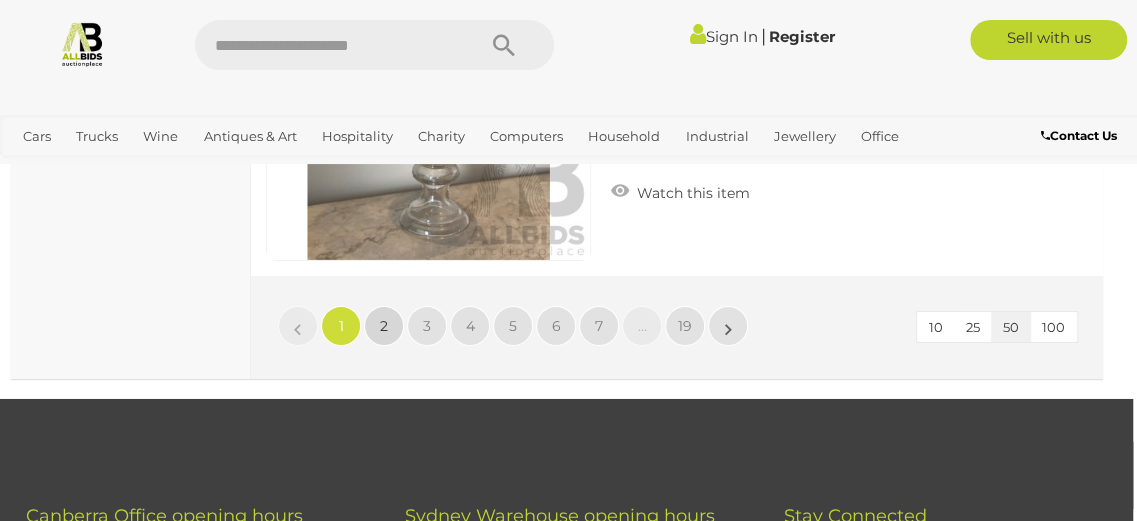 click on "2" at bounding box center [384, 326] 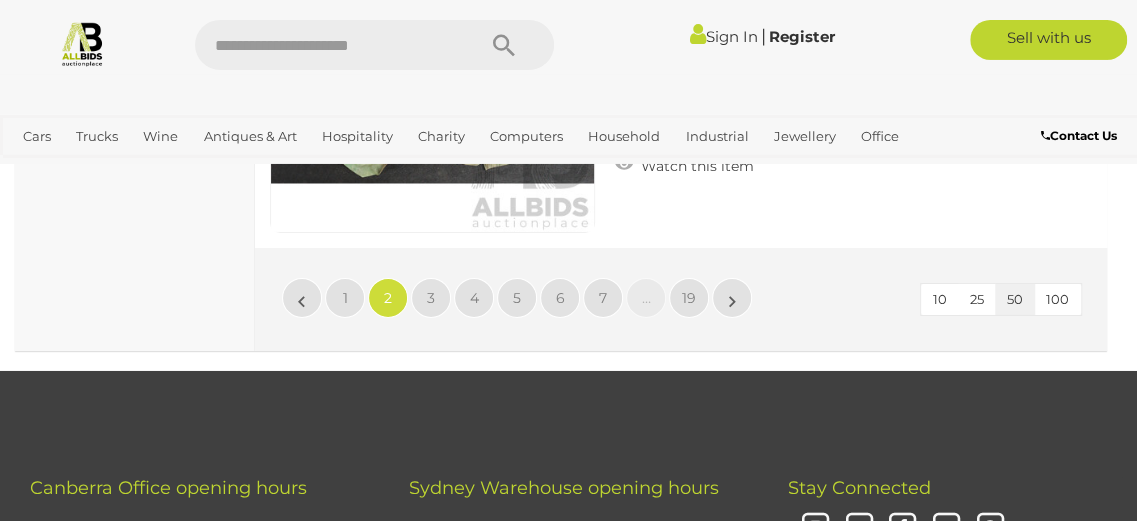 scroll, scrollTop: 18383, scrollLeft: 0, axis: vertical 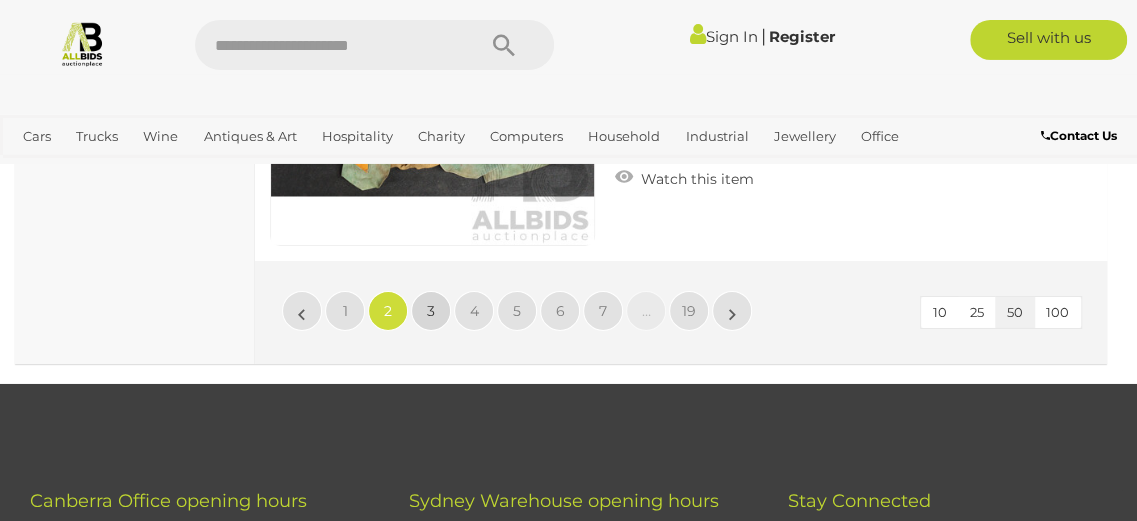 click on "3" at bounding box center [431, 311] 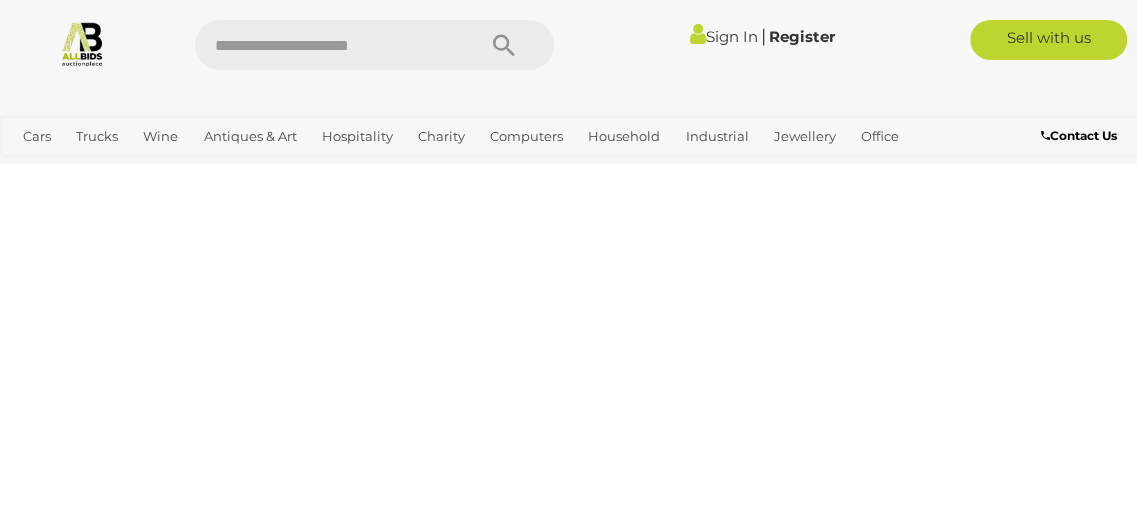 scroll, scrollTop: 518, scrollLeft: 0, axis: vertical 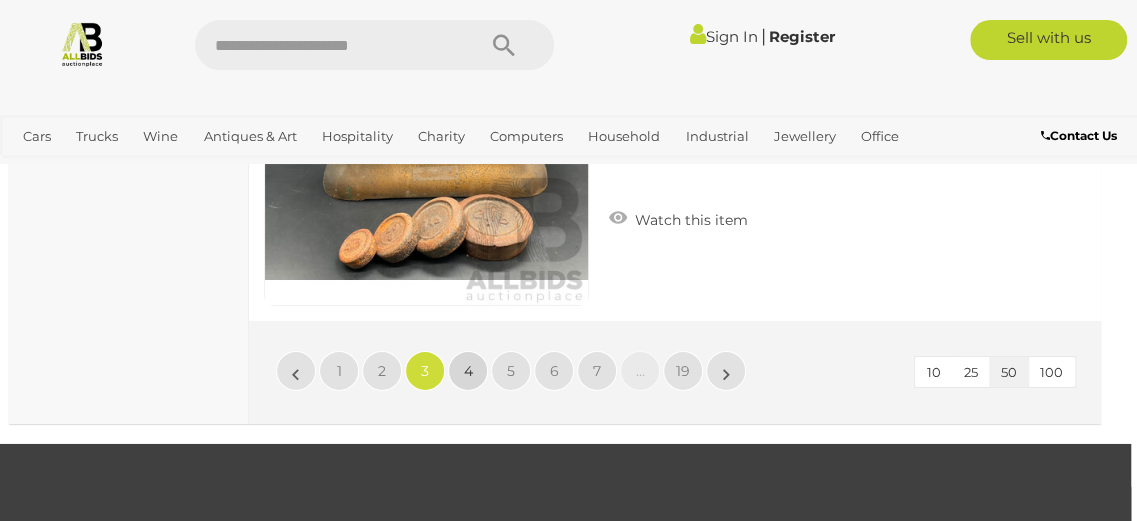 click on "4" at bounding box center (468, 371) 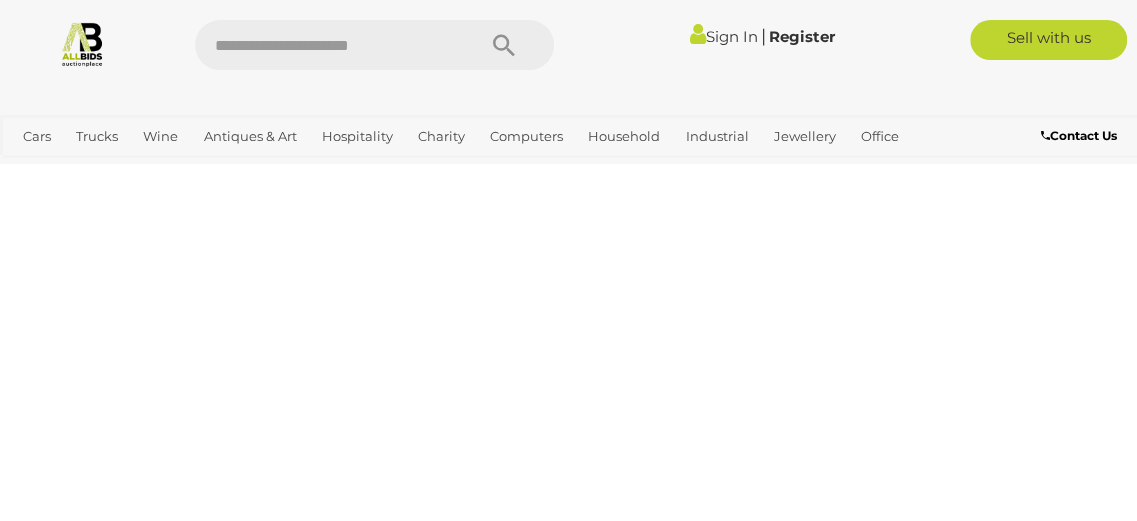 scroll, scrollTop: 518, scrollLeft: 0, axis: vertical 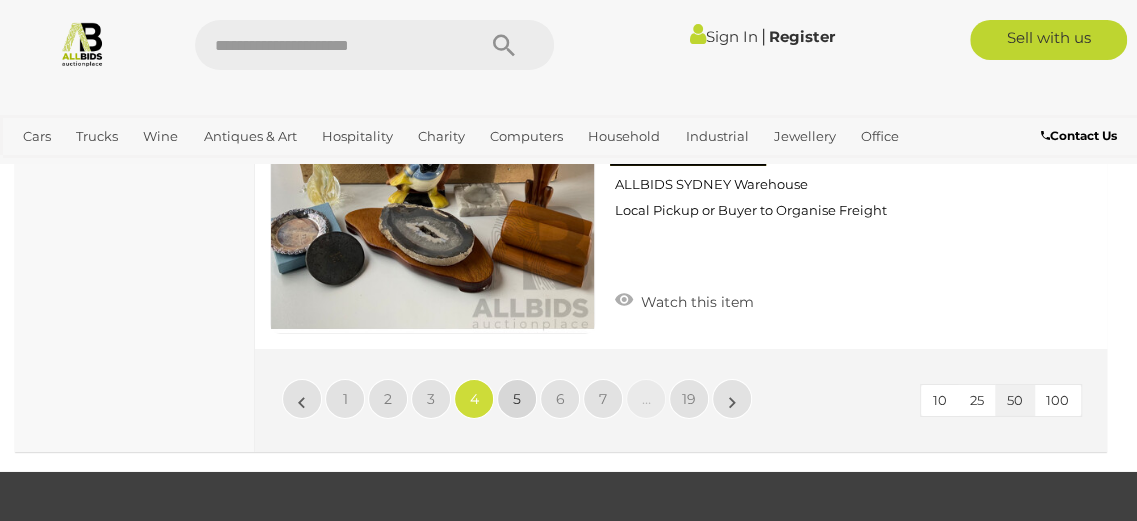 click on "5" at bounding box center [517, 399] 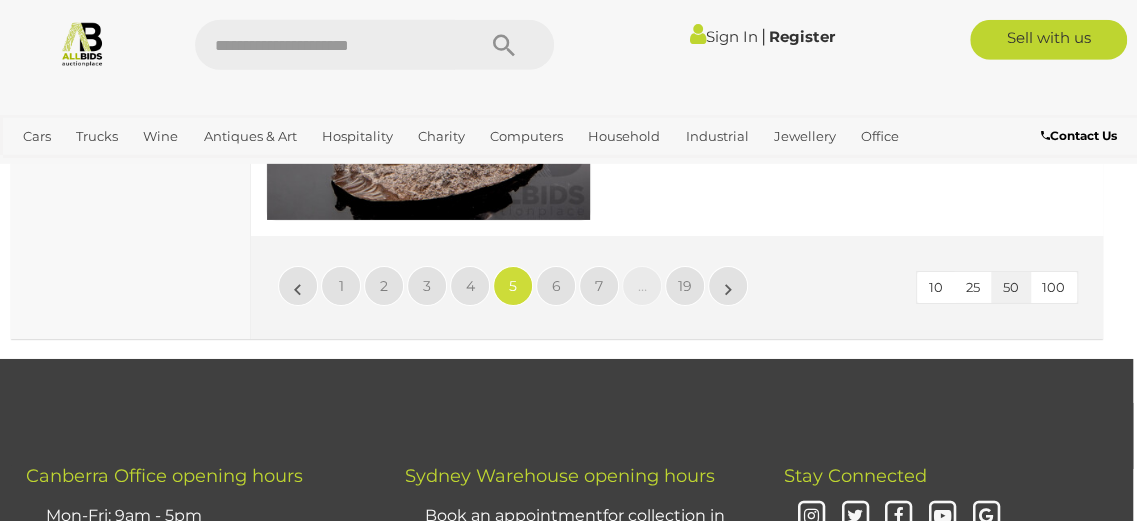 scroll, scrollTop: 18430, scrollLeft: 5, axis: both 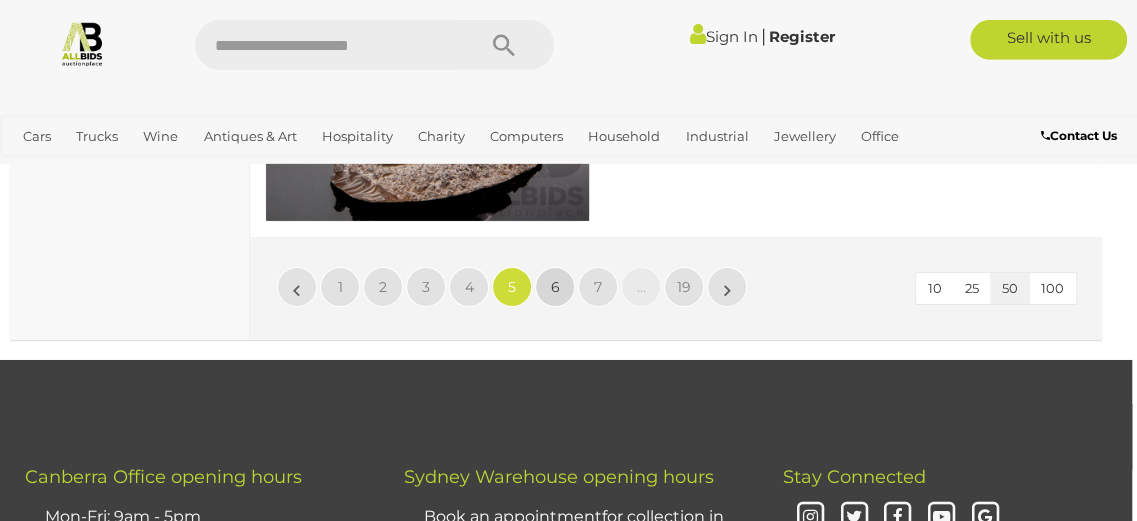 click on "6" at bounding box center [555, 287] 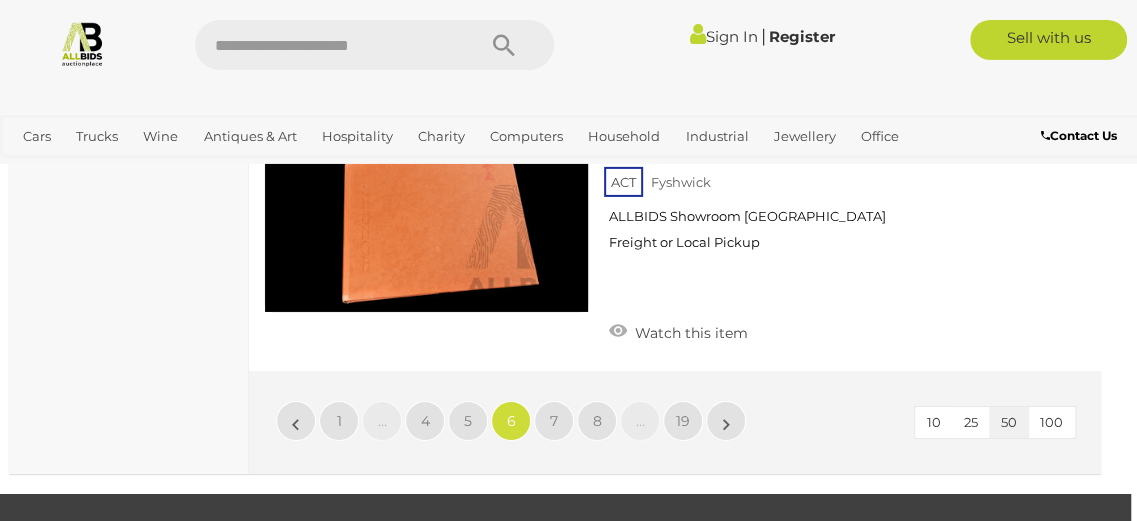 scroll, scrollTop: 18353, scrollLeft: 6, axis: both 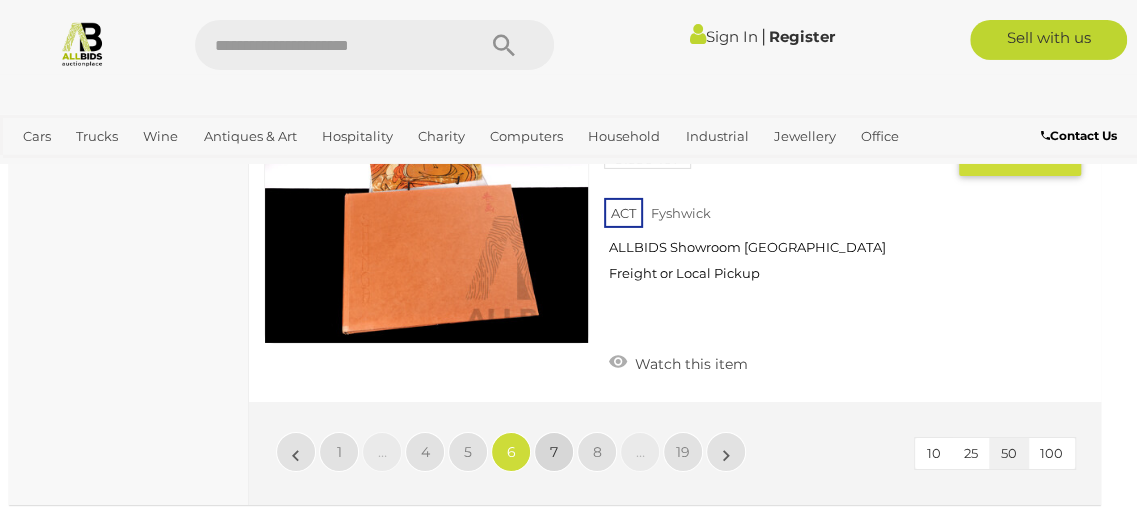 click on "7" at bounding box center (554, 452) 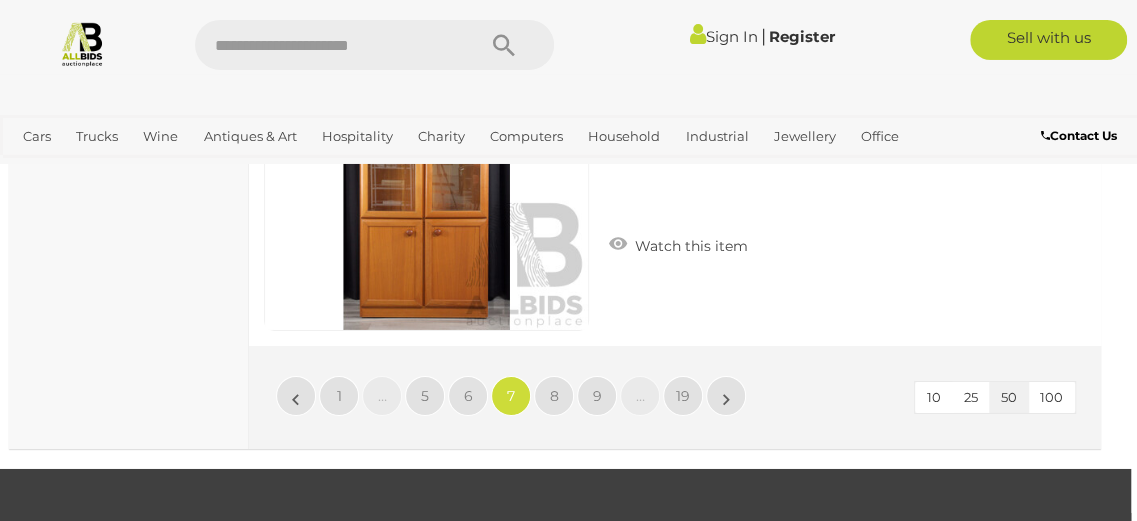 scroll, scrollTop: 18311, scrollLeft: 6, axis: both 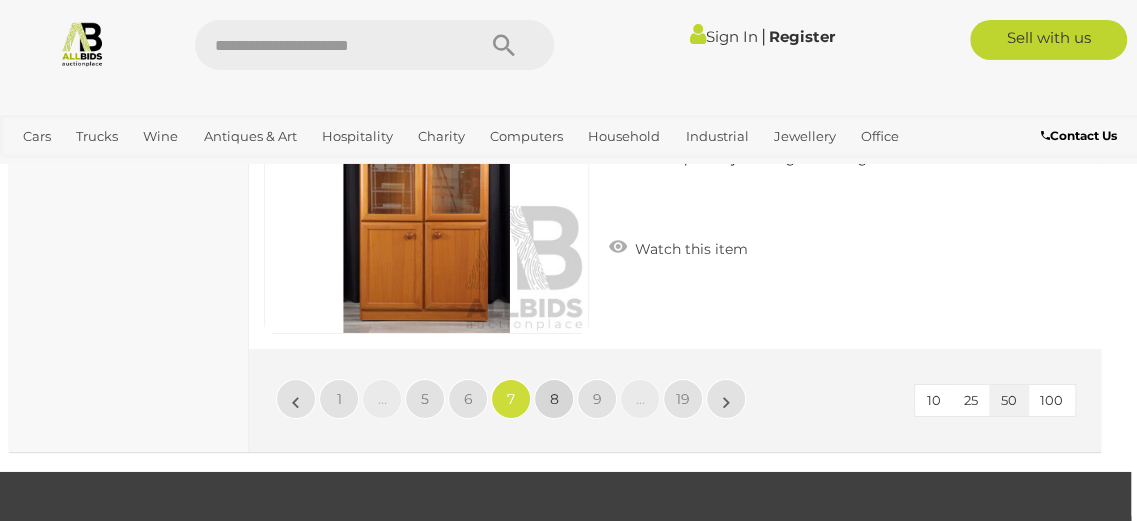 click on "8" at bounding box center (554, 399) 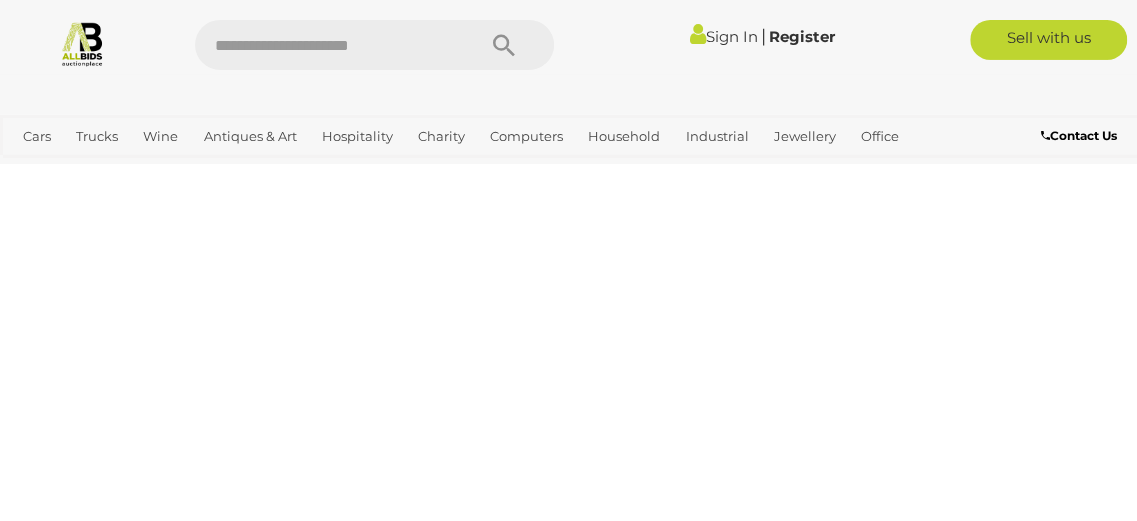 scroll, scrollTop: 518, scrollLeft: 0, axis: vertical 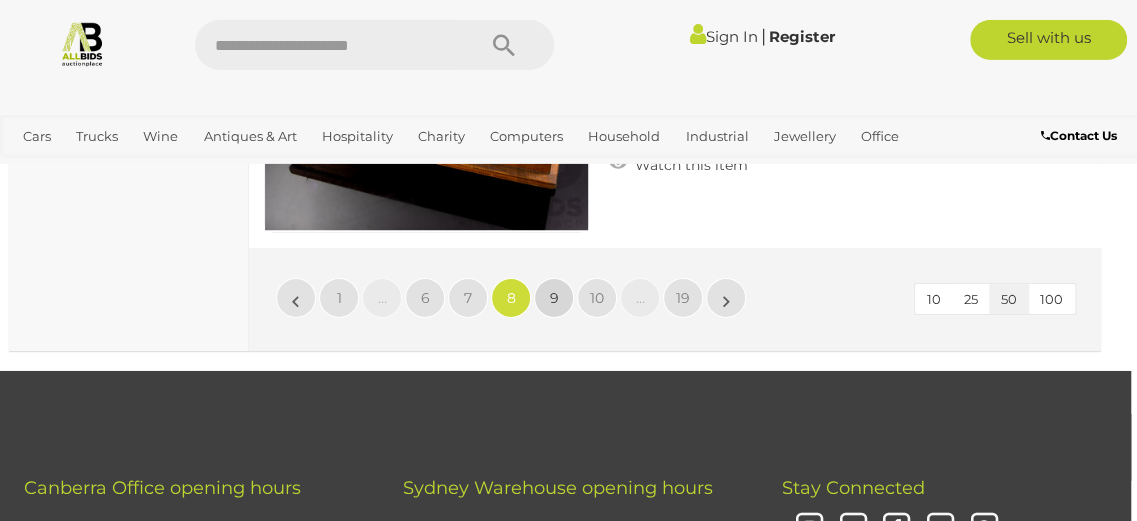 click on "9" at bounding box center [554, 298] 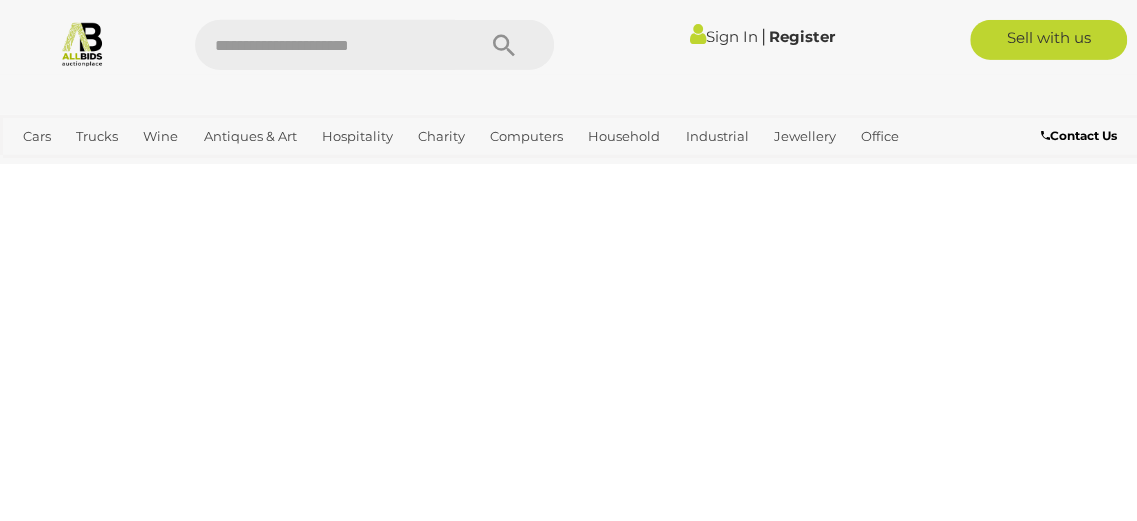 scroll, scrollTop: 518, scrollLeft: 0, axis: vertical 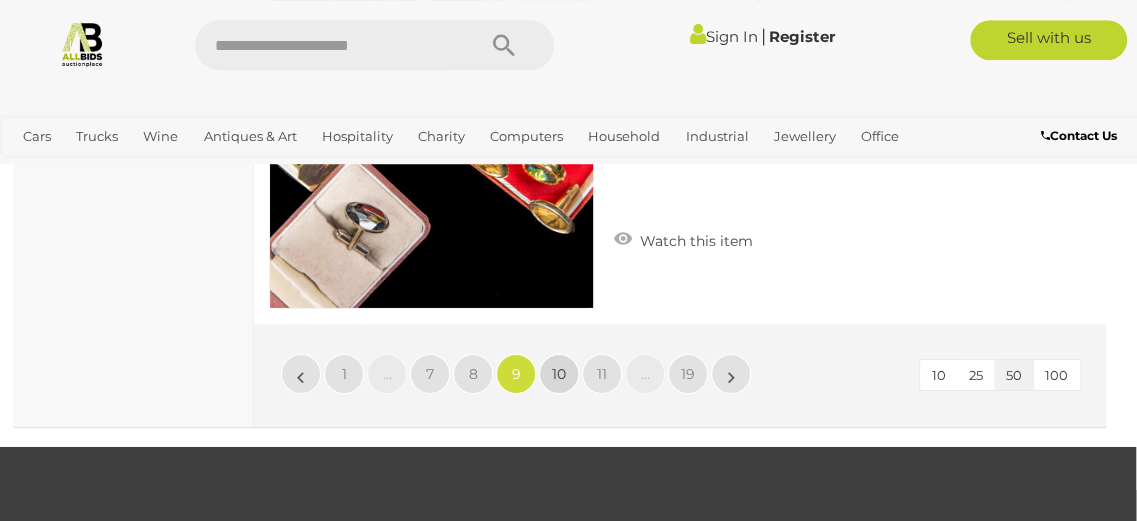 click on "10" at bounding box center [559, 374] 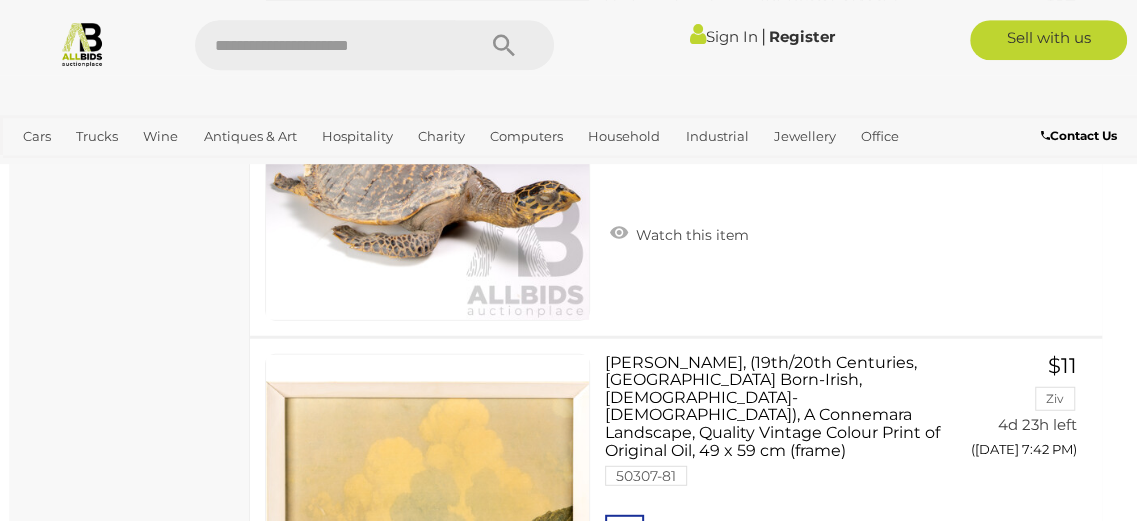 scroll, scrollTop: 17630, scrollLeft: 5, axis: both 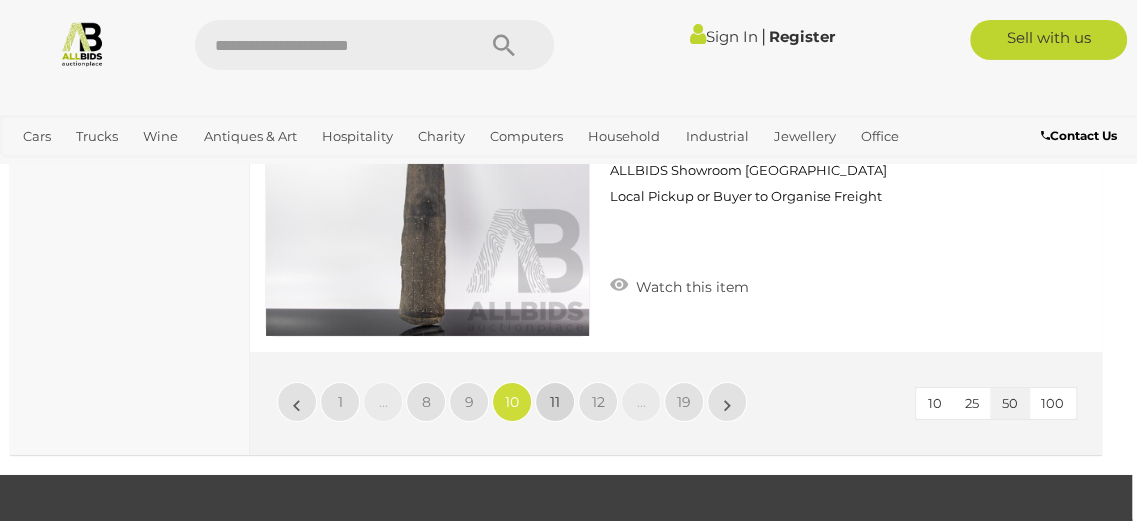click on "11" at bounding box center [555, 402] 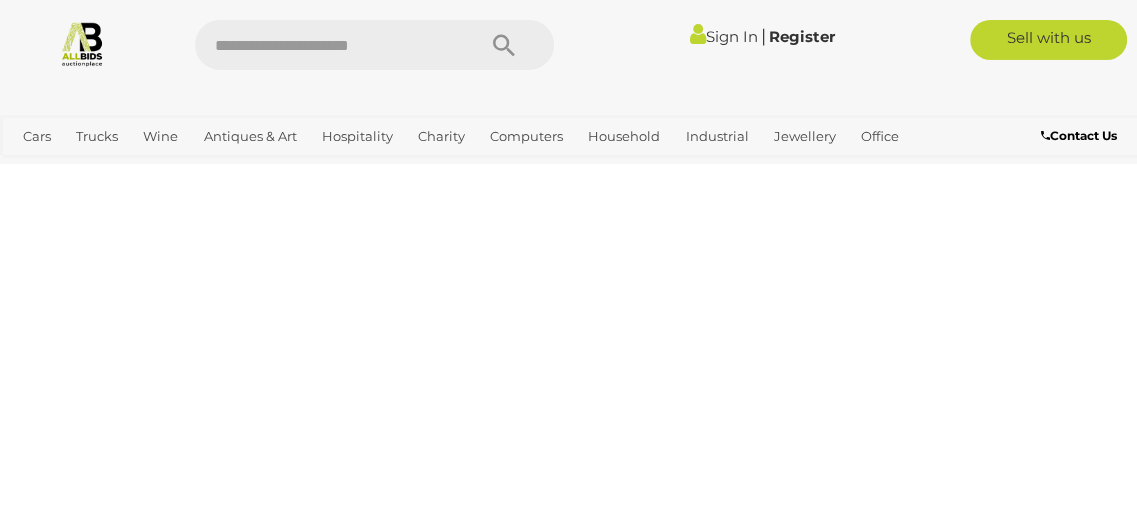 scroll, scrollTop: 518, scrollLeft: 0, axis: vertical 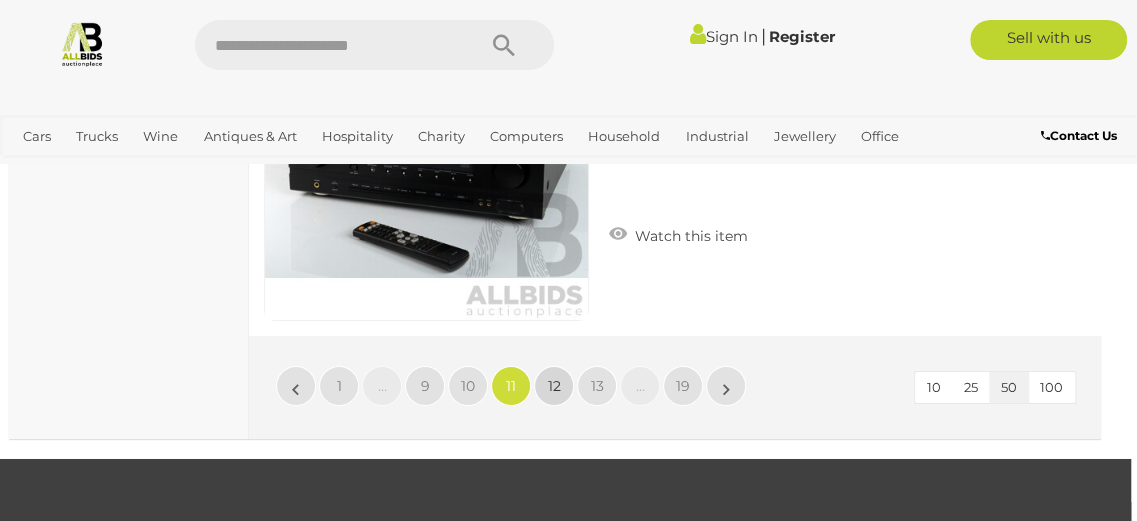 click on "12" at bounding box center (554, 386) 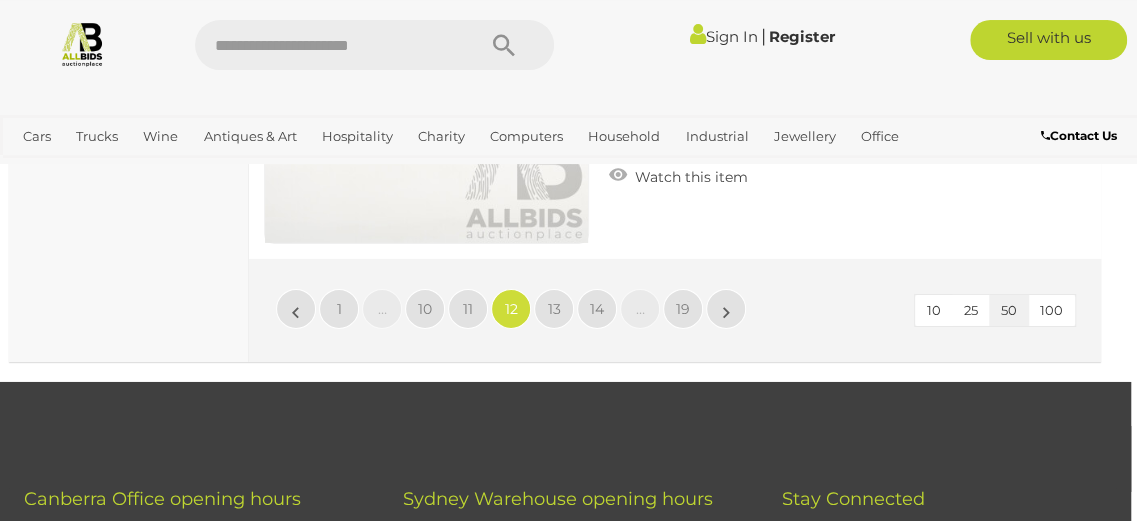 scroll, scrollTop: 18350, scrollLeft: 6, axis: both 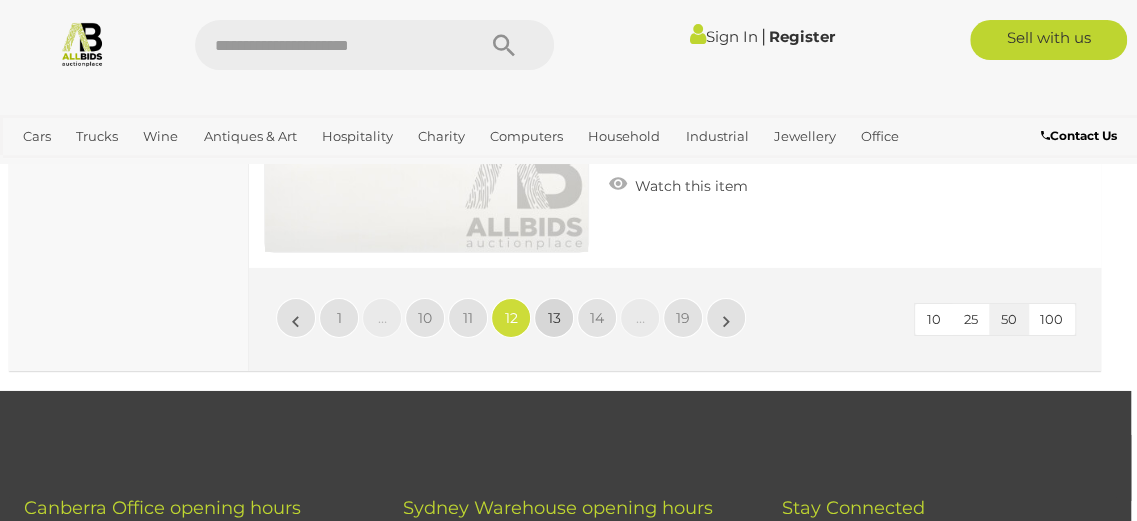 click on "13" at bounding box center (554, 318) 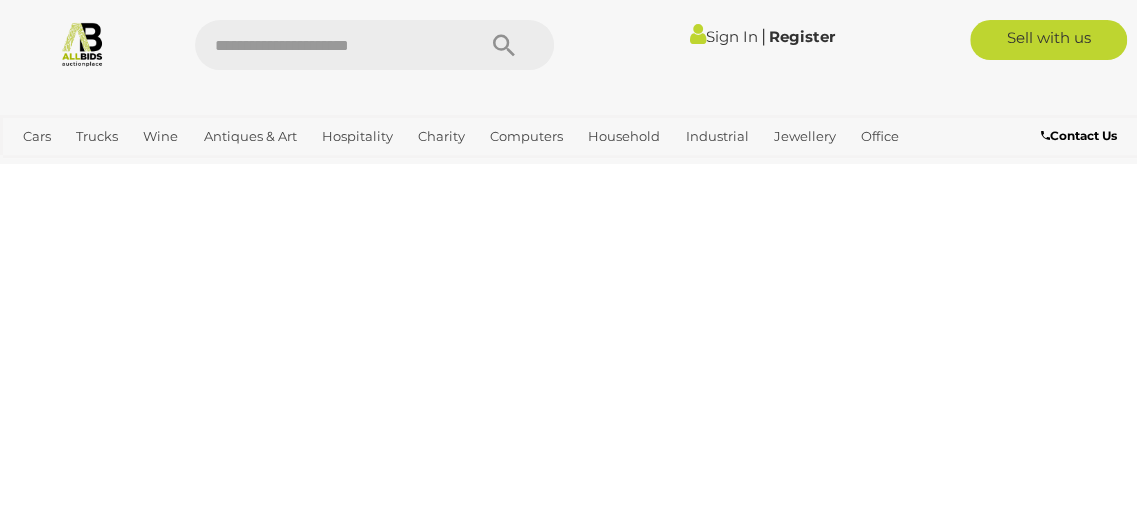 scroll, scrollTop: 518, scrollLeft: 0, axis: vertical 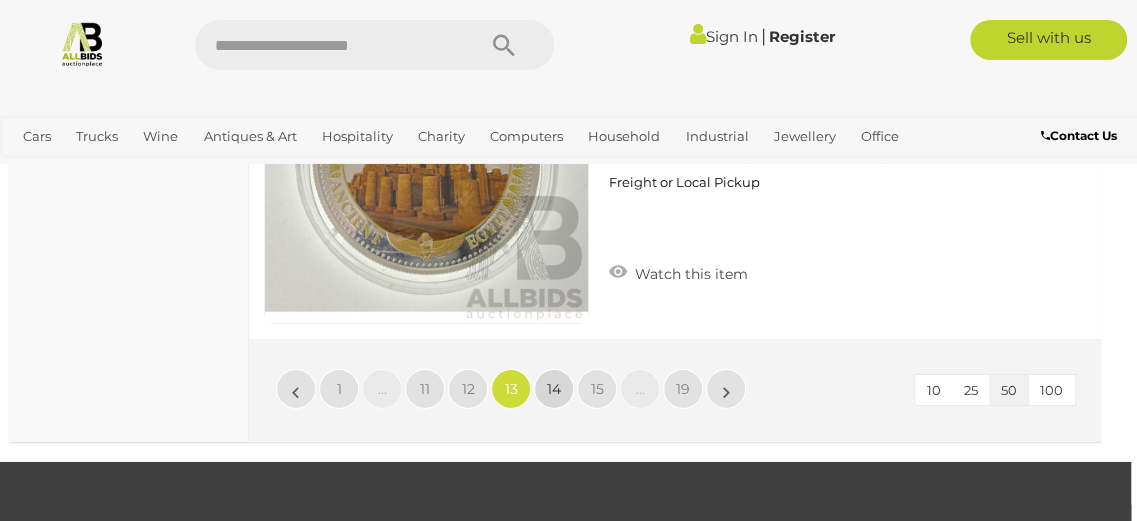 click on "14" at bounding box center (554, 389) 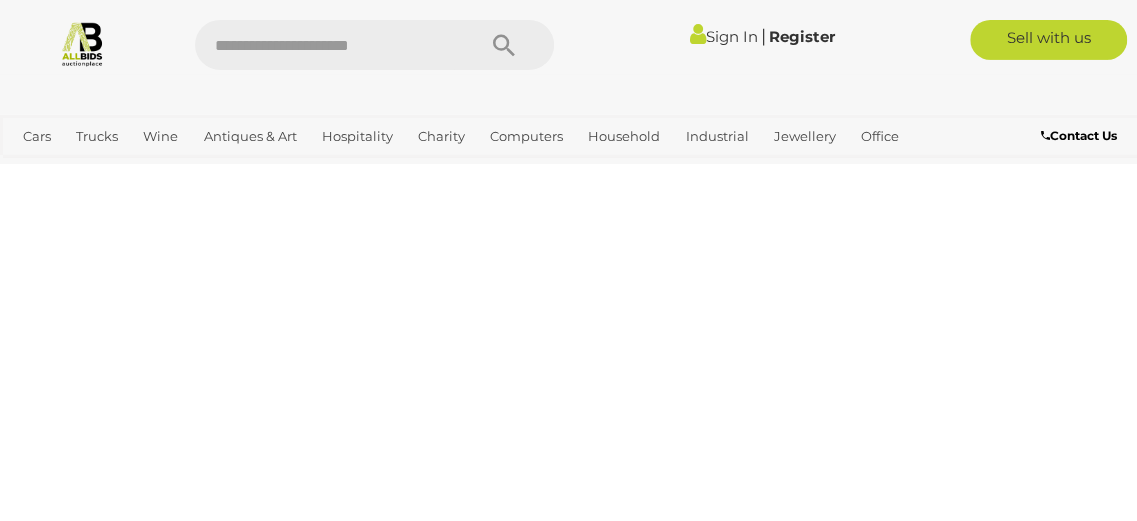 scroll, scrollTop: 518, scrollLeft: 0, axis: vertical 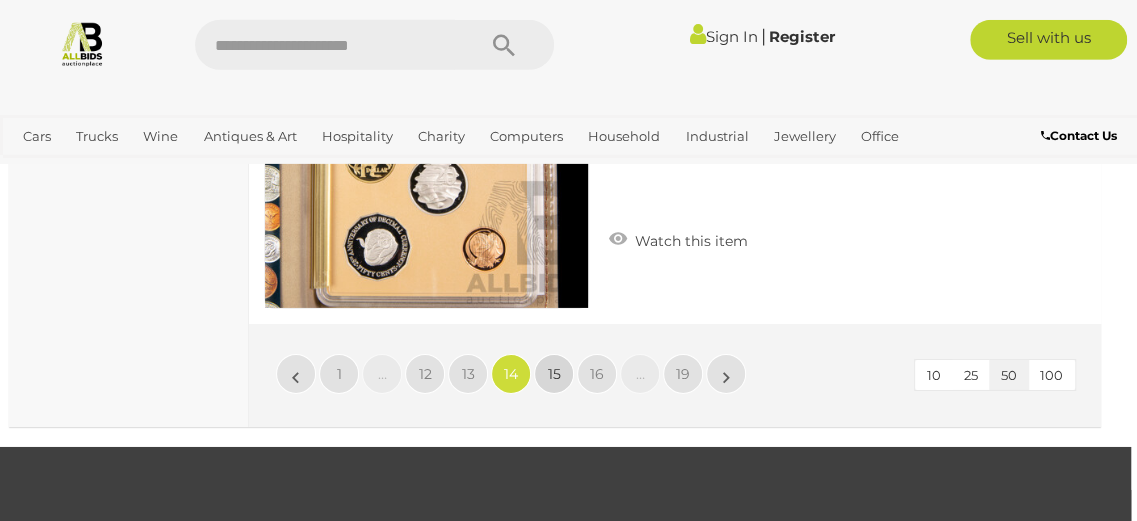 click on "15" at bounding box center [554, 374] 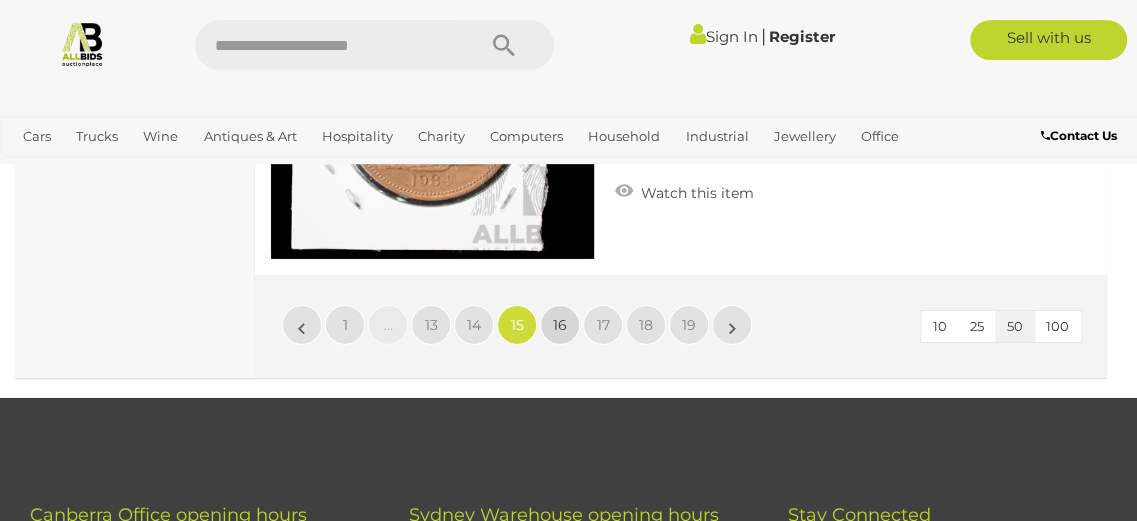 click on "16" at bounding box center (560, 325) 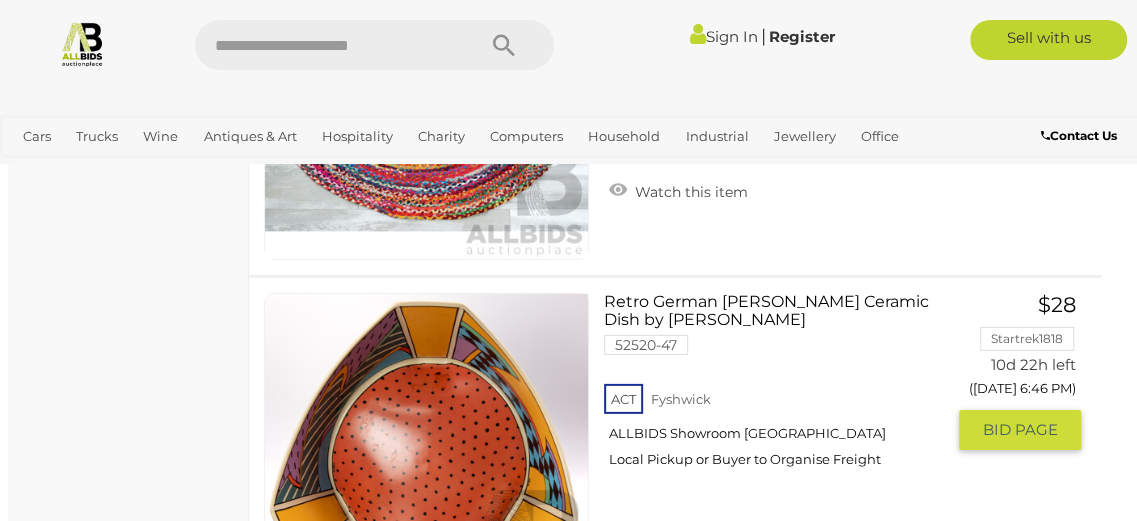 scroll, scrollTop: 18250, scrollLeft: 6, axis: both 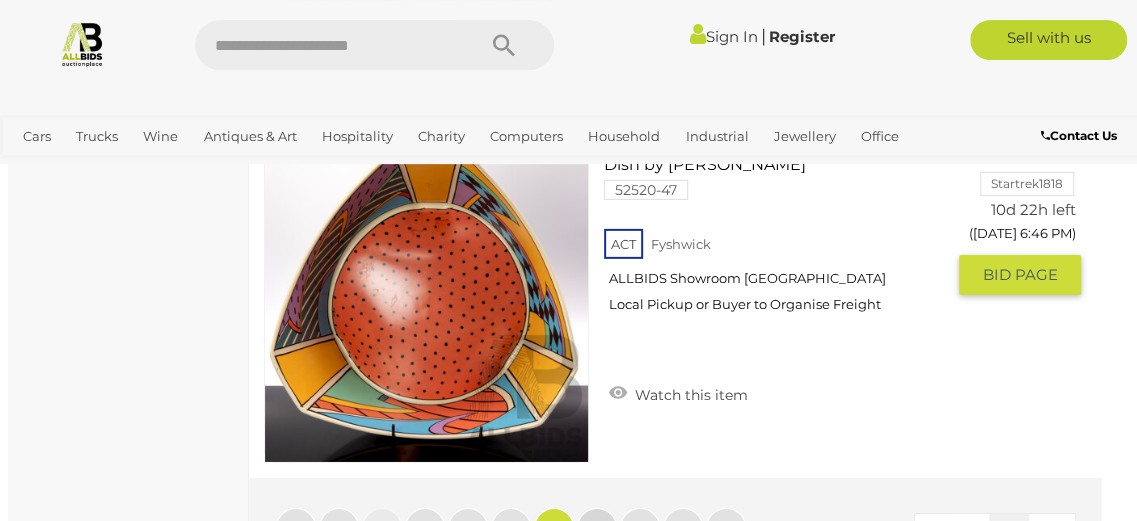 click on "17" at bounding box center [597, 528] 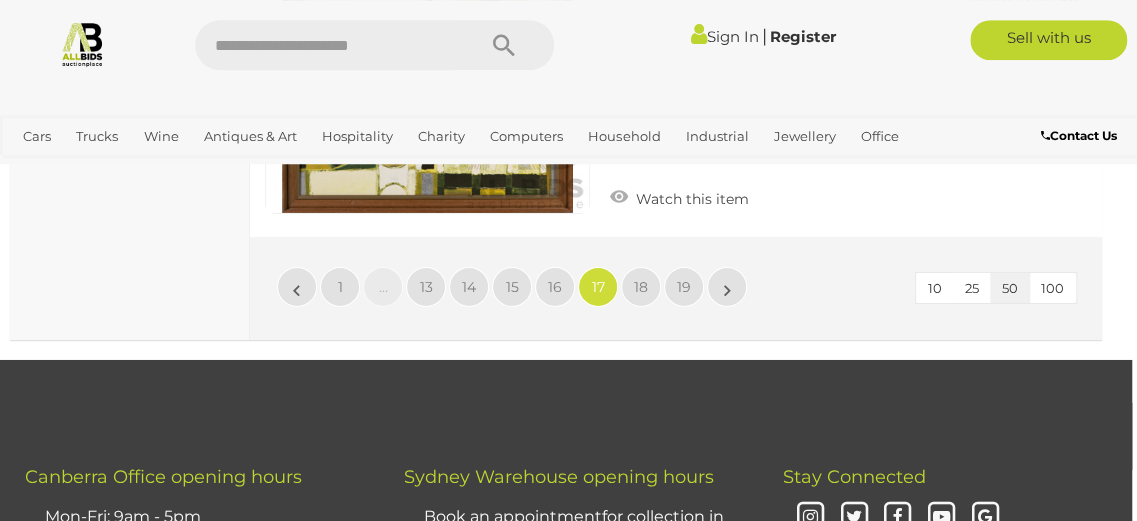 scroll, scrollTop: 18382, scrollLeft: 5, axis: both 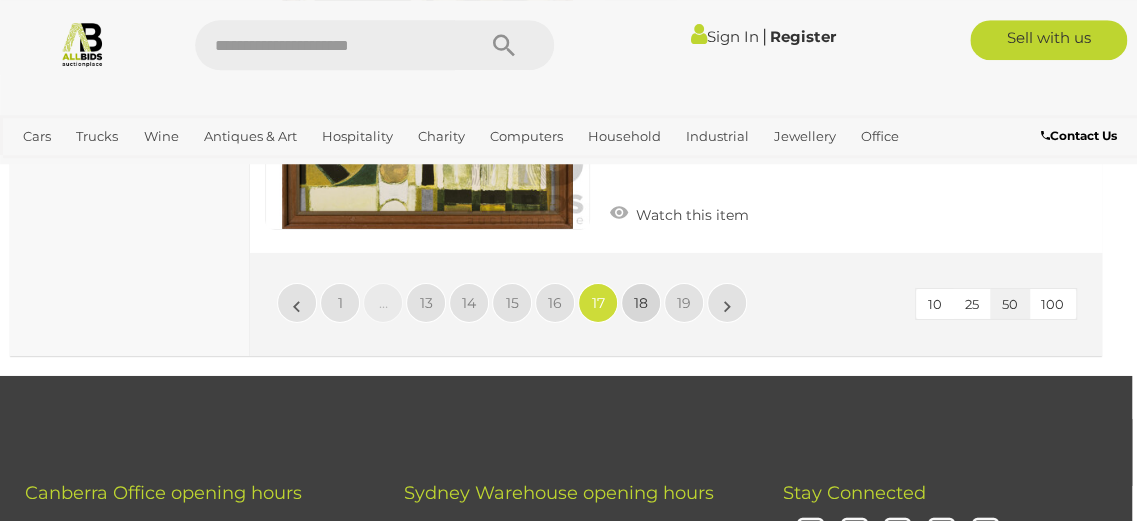 click on "18" at bounding box center [641, 303] 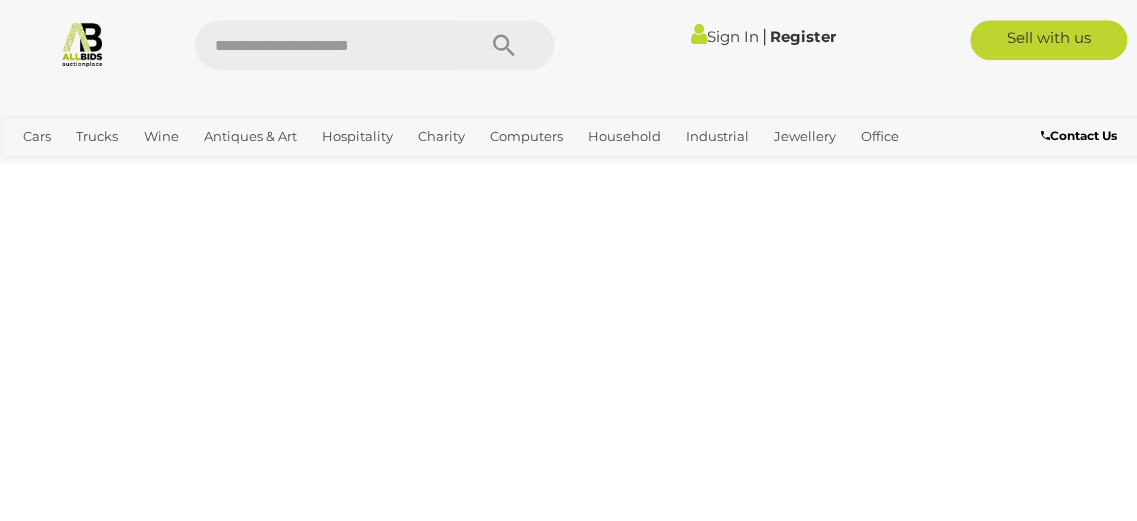 scroll, scrollTop: 518, scrollLeft: 0, axis: vertical 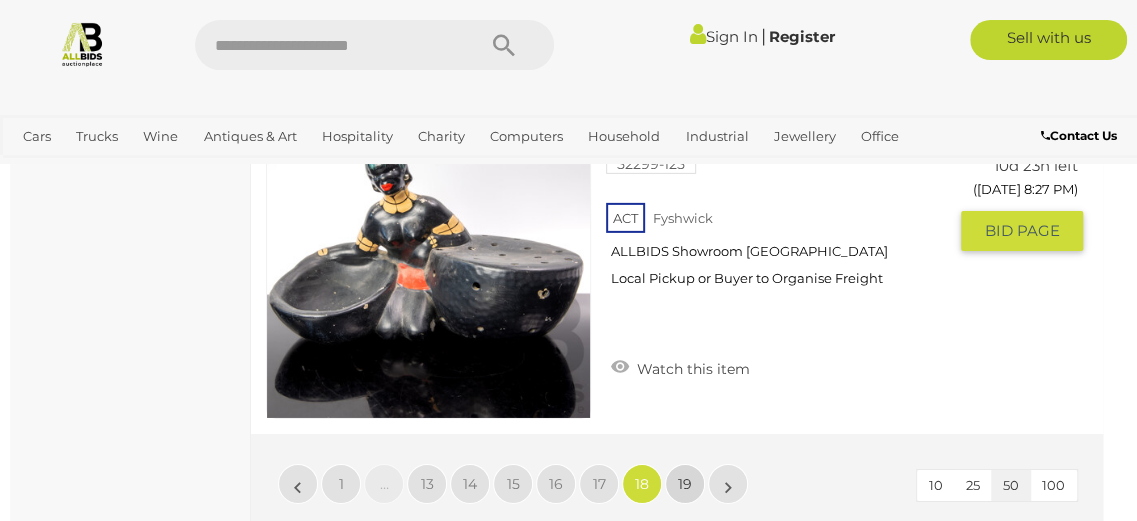 click on "19" at bounding box center [685, 484] 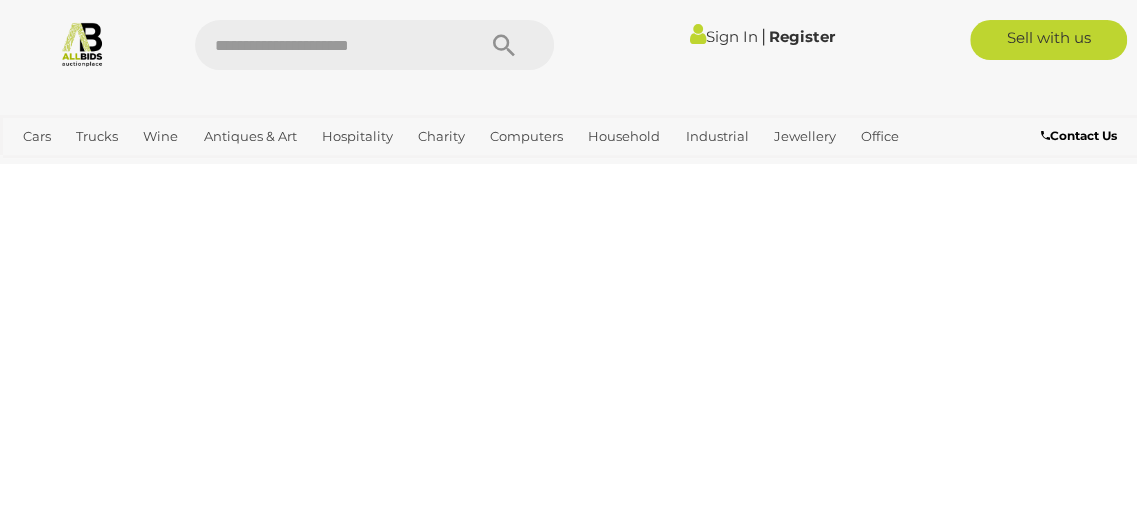 scroll, scrollTop: 518, scrollLeft: 0, axis: vertical 